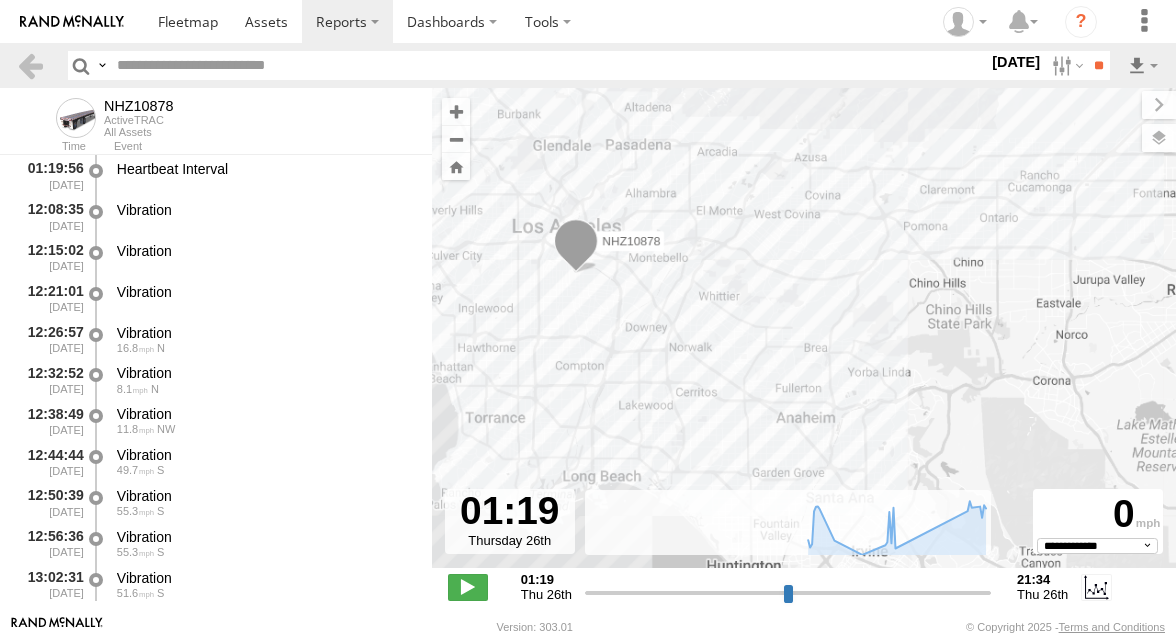 select on "**********" 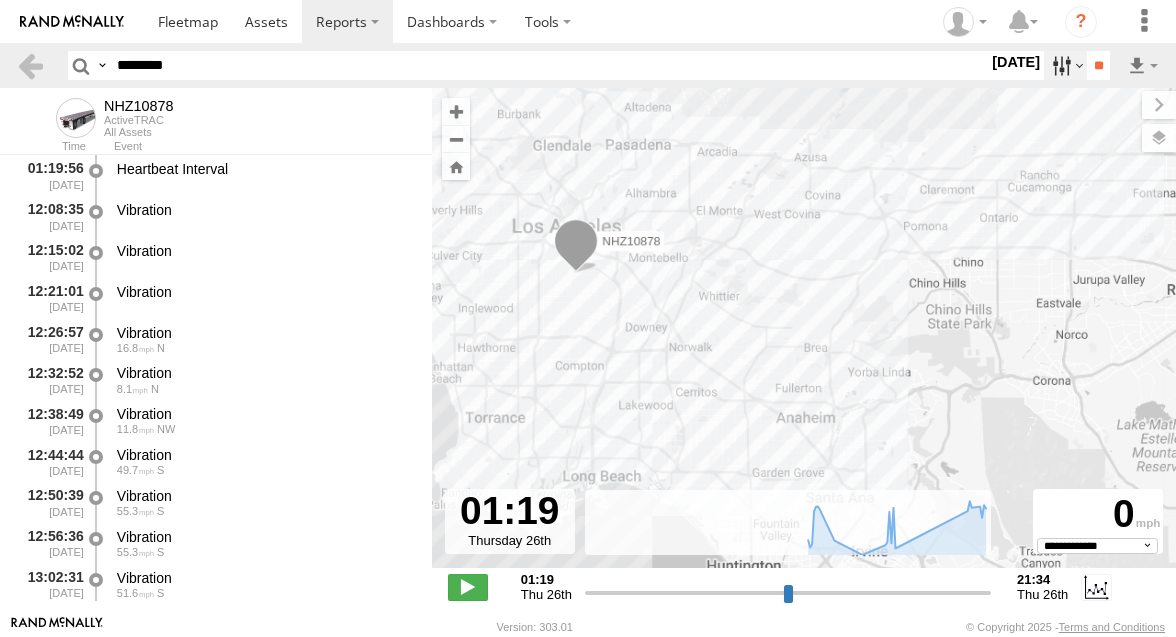 type on "********" 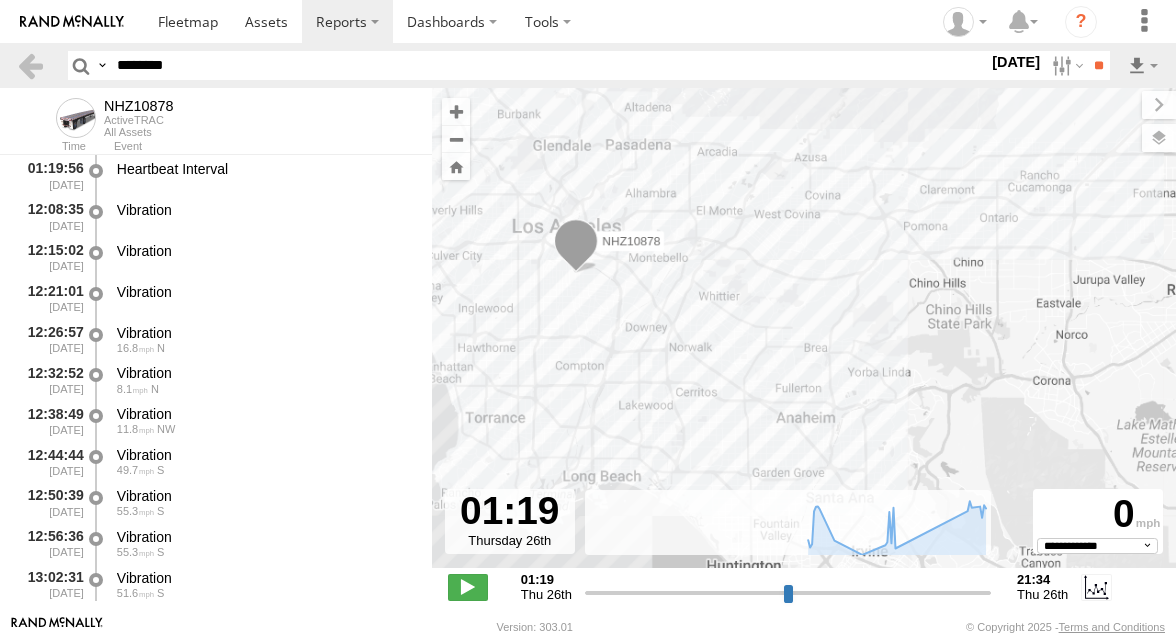 click at bounding box center [0, 0] 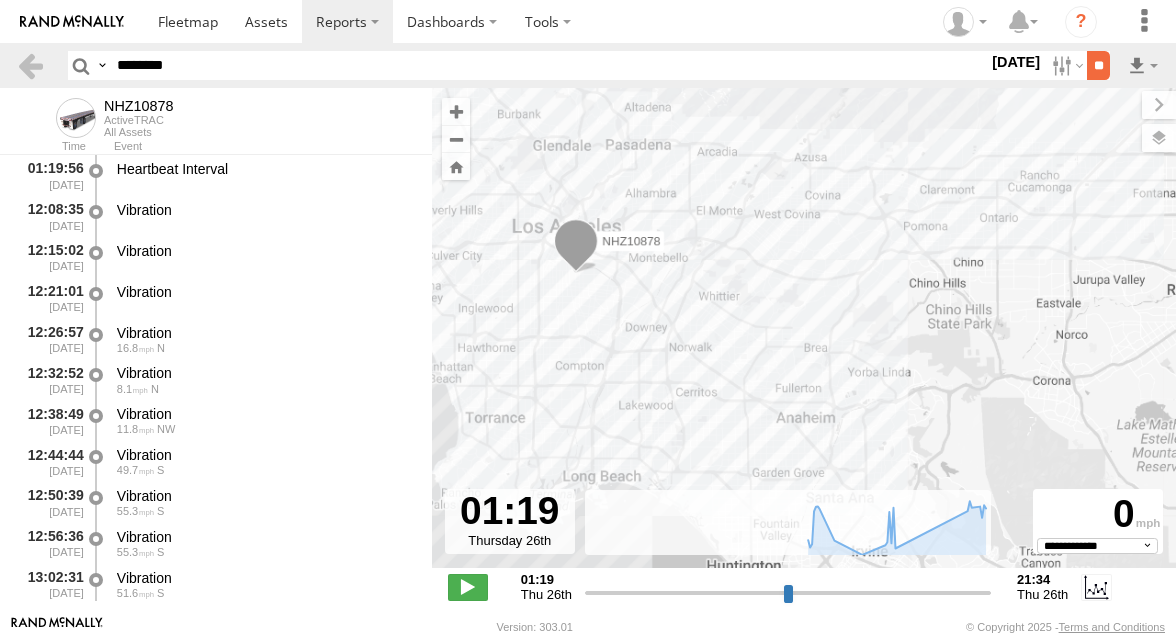 click on "**" at bounding box center (1098, 65) 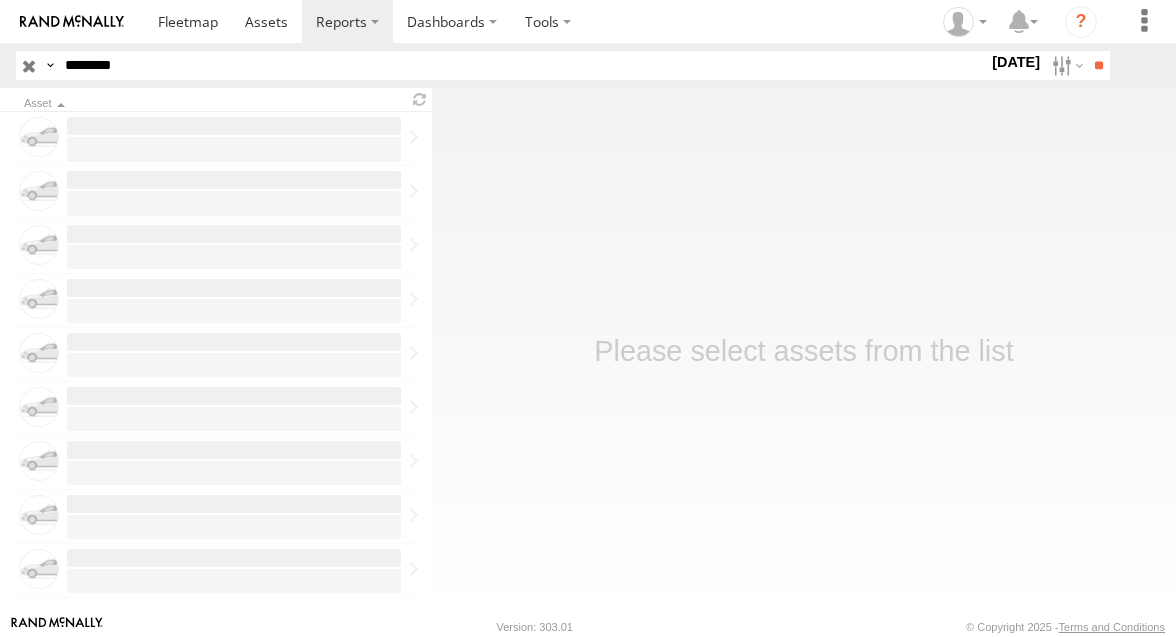 scroll, scrollTop: 0, scrollLeft: 0, axis: both 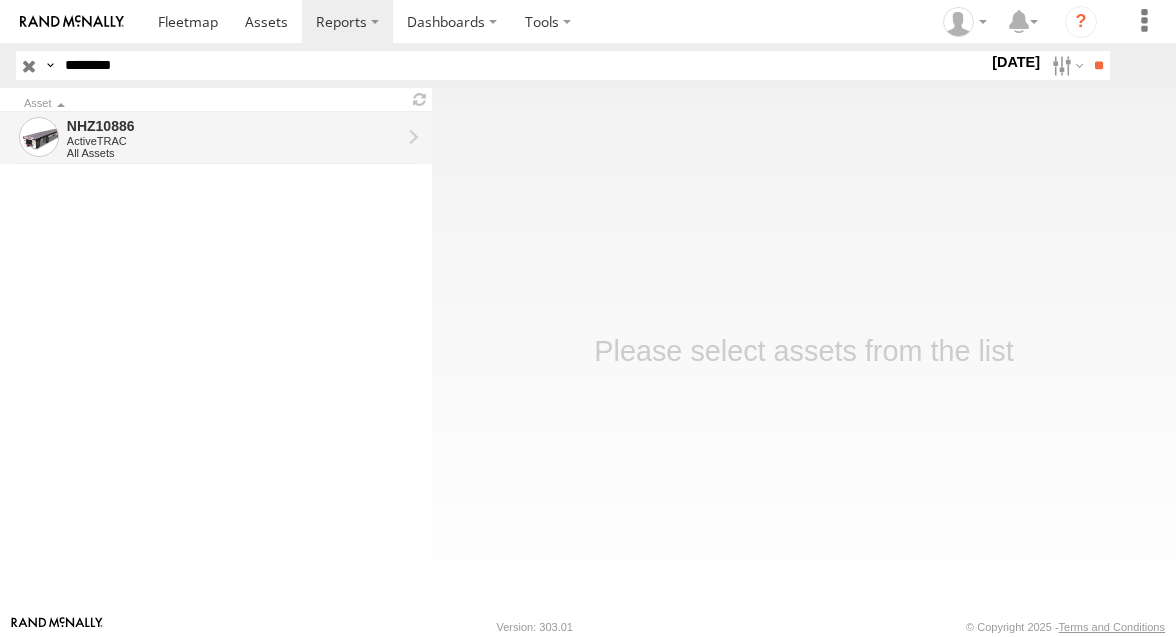 click on "ActiveTRAC" at bounding box center (234, 141) 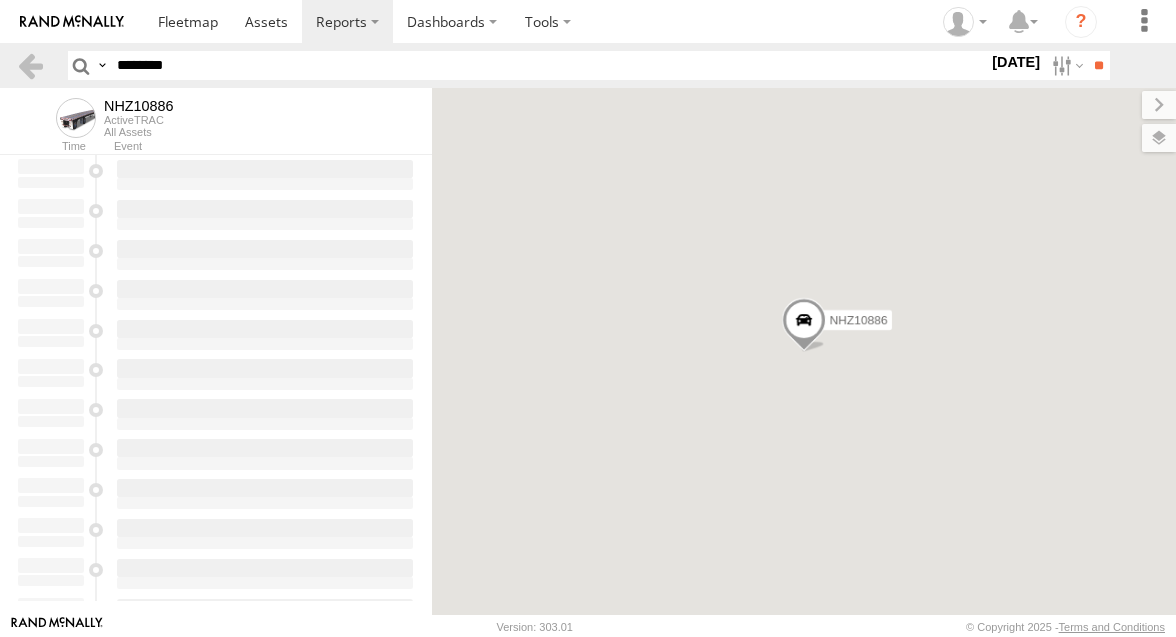 scroll, scrollTop: 0, scrollLeft: 0, axis: both 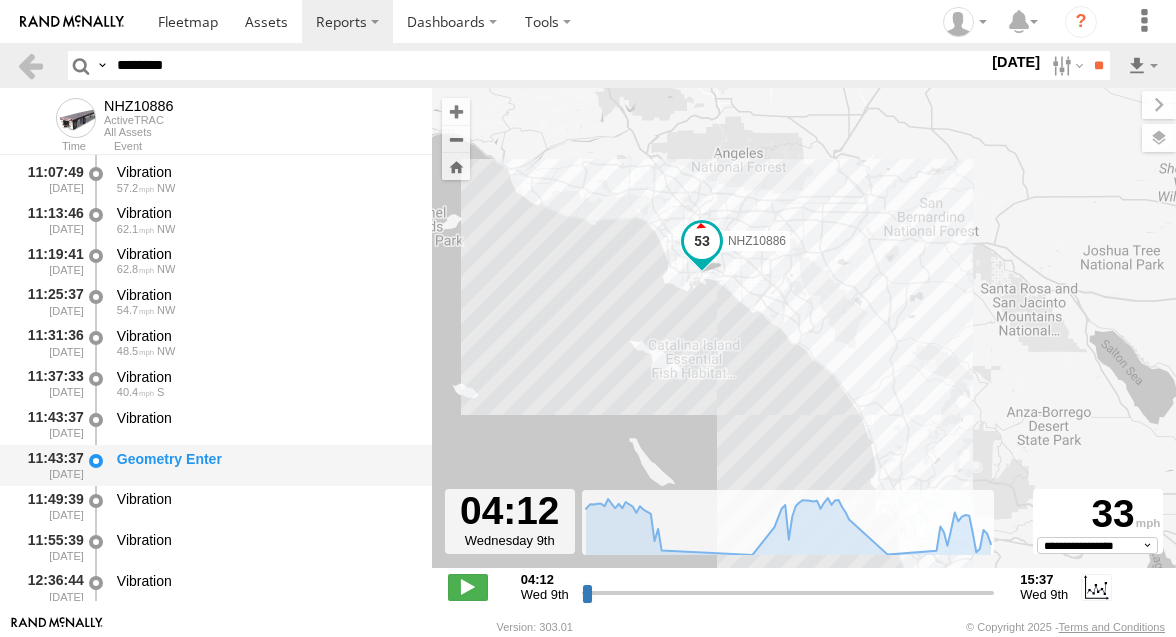 click on "Geometry Enter" at bounding box center (265, 459) 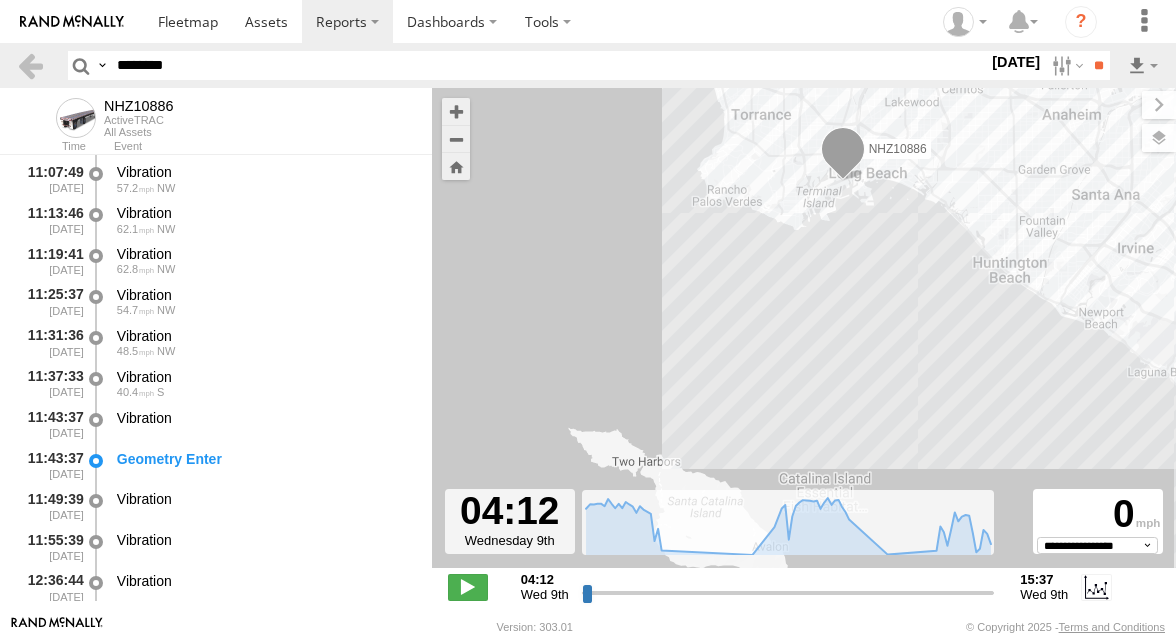 drag, startPoint x: 729, startPoint y: 266, endPoint x: 714, endPoint y: 308, distance: 44.598206 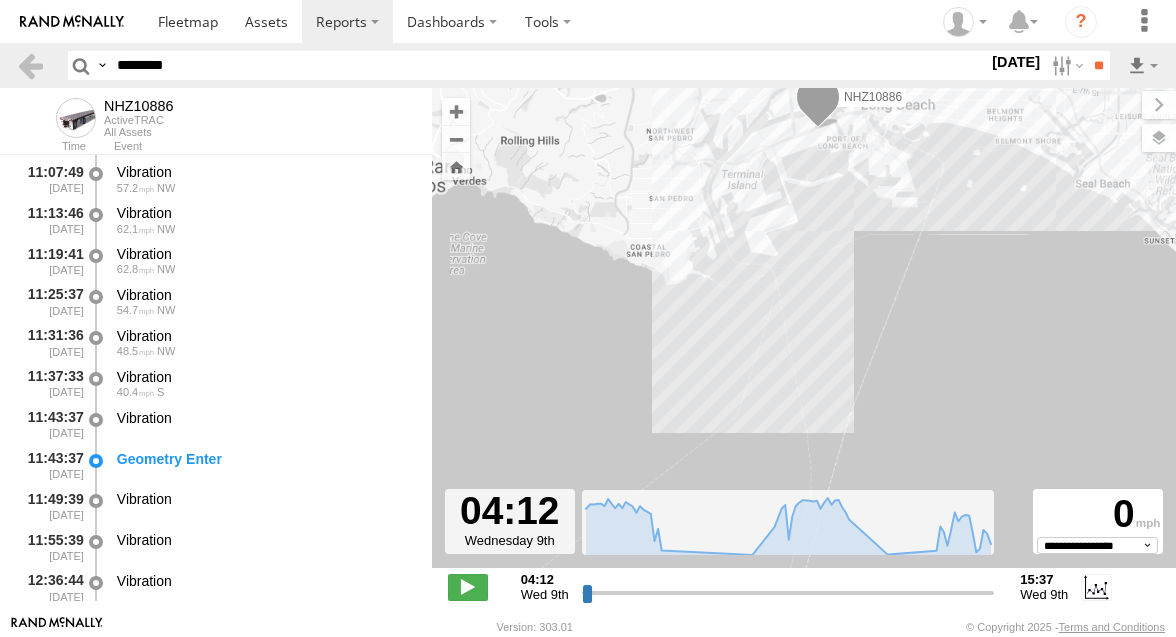 drag, startPoint x: 827, startPoint y: 271, endPoint x: 812, endPoint y: 406, distance: 135.83078 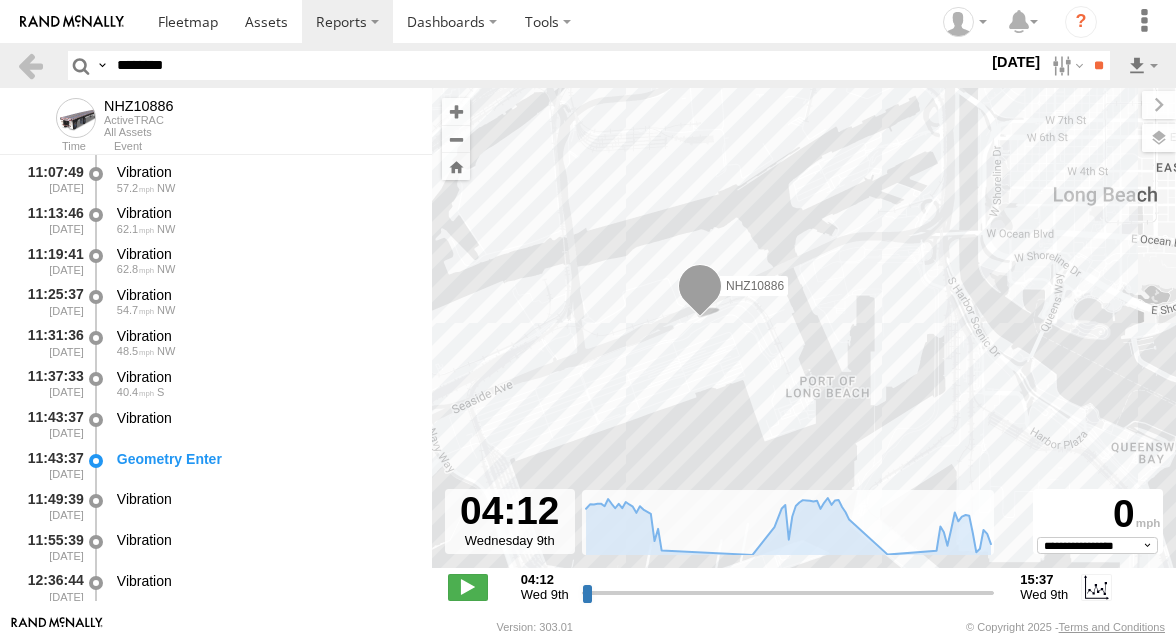 drag, startPoint x: 811, startPoint y: 376, endPoint x: 815, endPoint y: 365, distance: 11.7046995 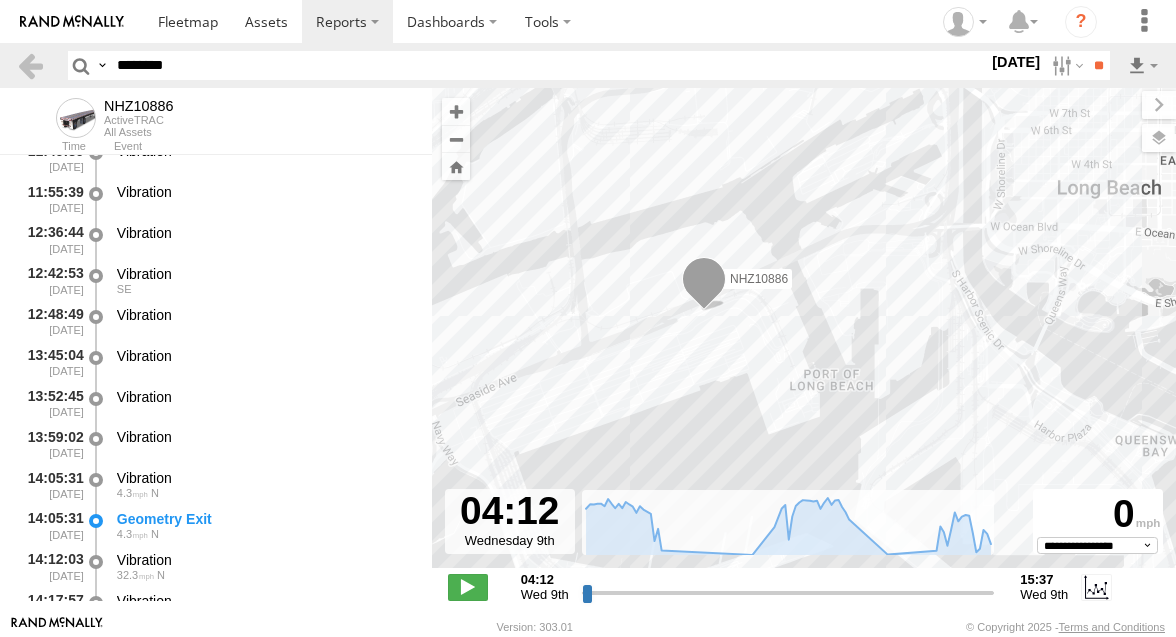 scroll, scrollTop: 2266, scrollLeft: 0, axis: vertical 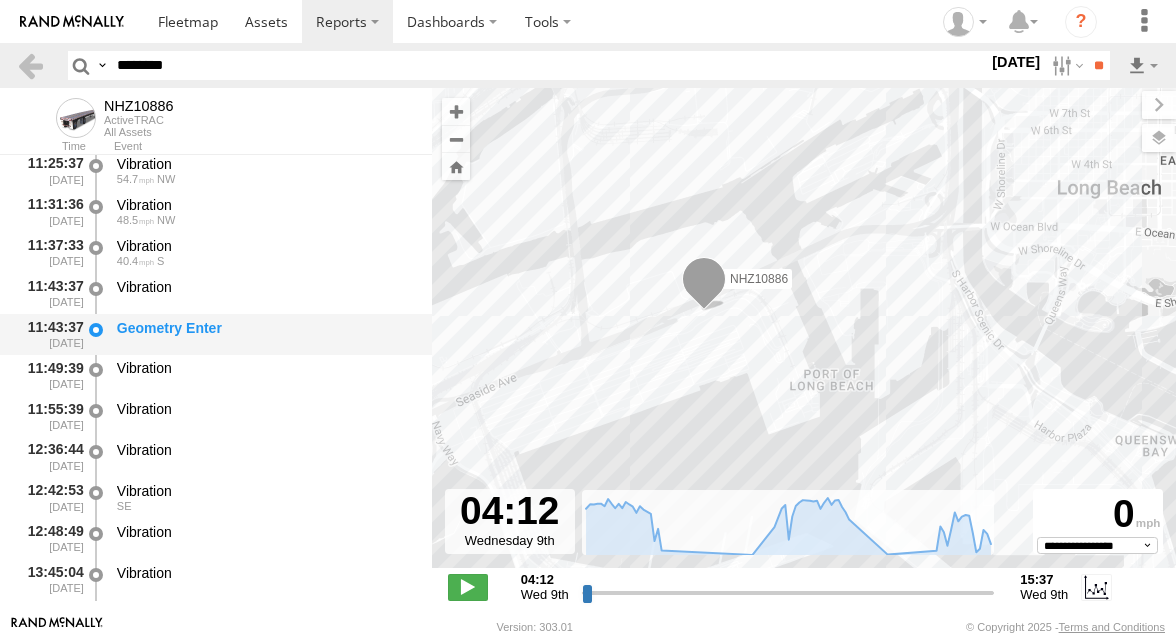 click on "Geometry Enter" at bounding box center (265, 328) 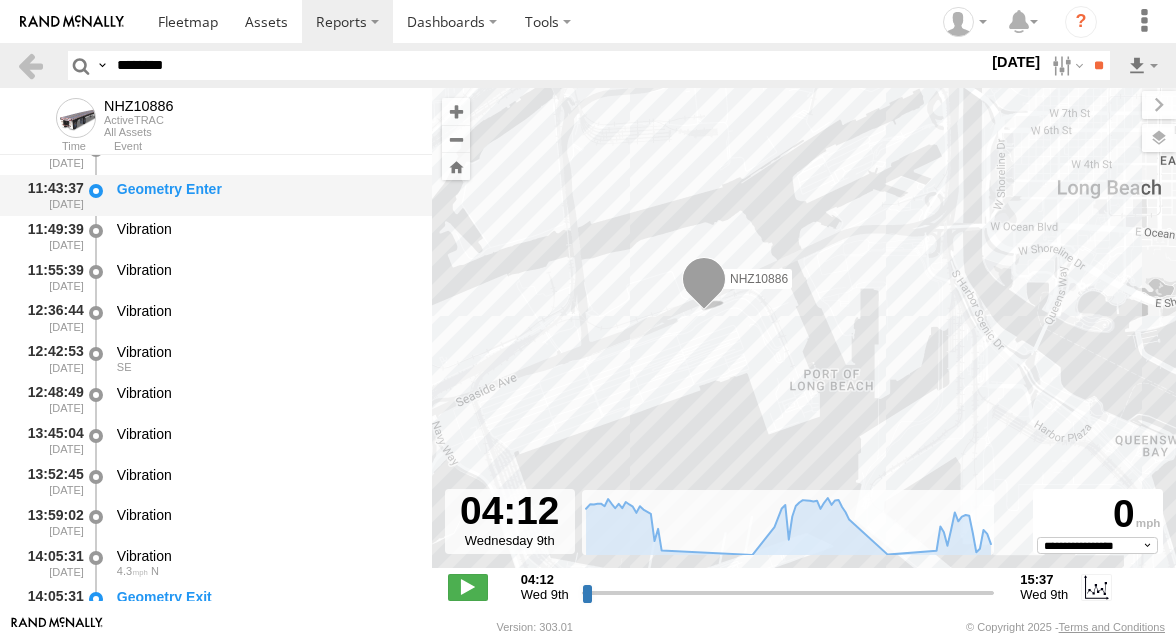 scroll, scrollTop: 2190, scrollLeft: 0, axis: vertical 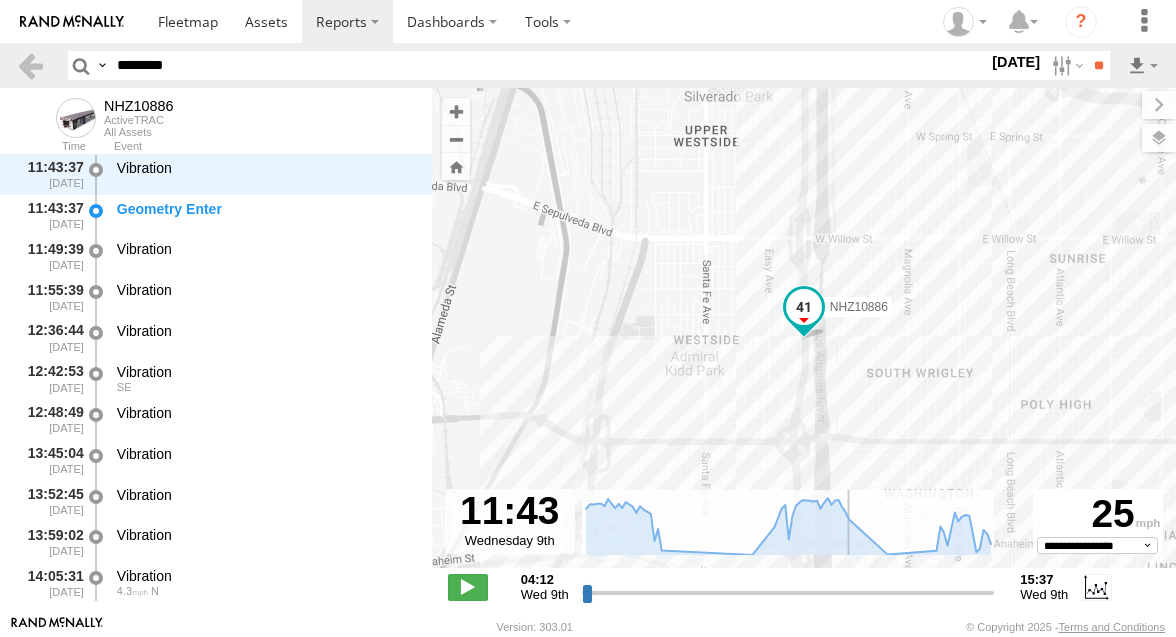 drag, startPoint x: 587, startPoint y: 590, endPoint x: 850, endPoint y: 585, distance: 263.04752 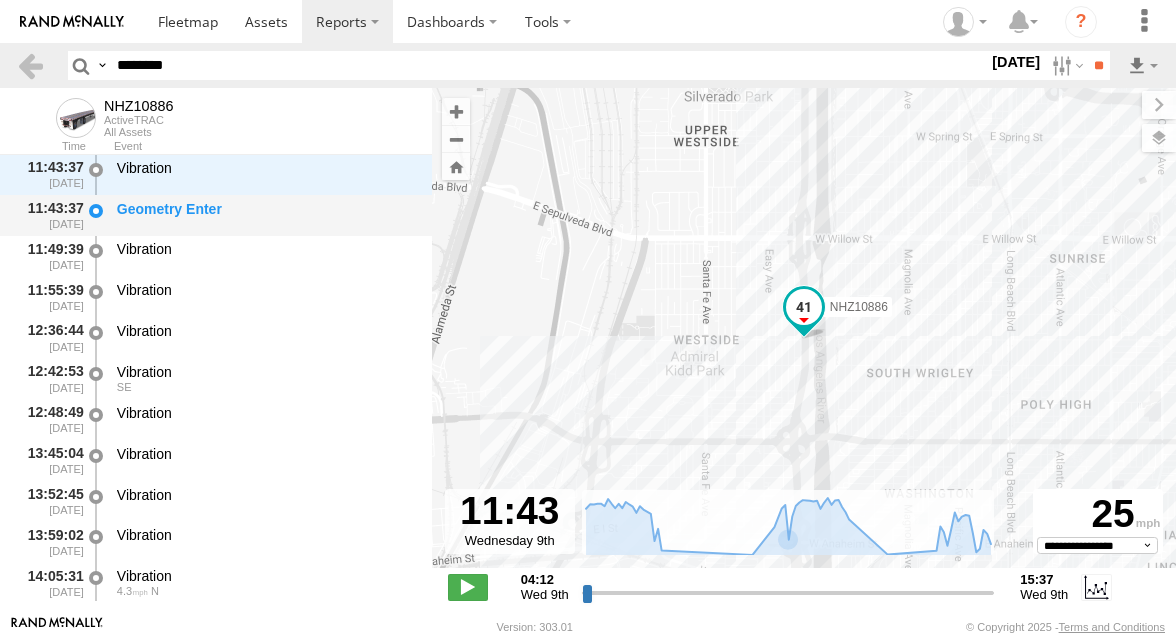 click on "Geometry Enter" at bounding box center [265, 209] 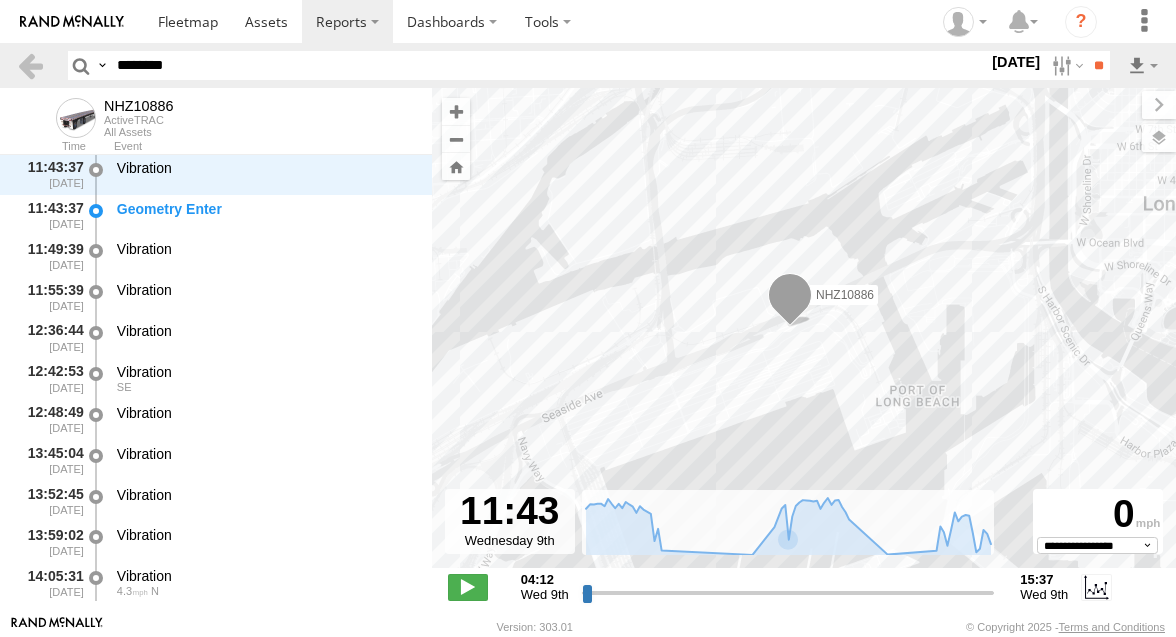 drag, startPoint x: 657, startPoint y: 318, endPoint x: 608, endPoint y: 247, distance: 86.26703 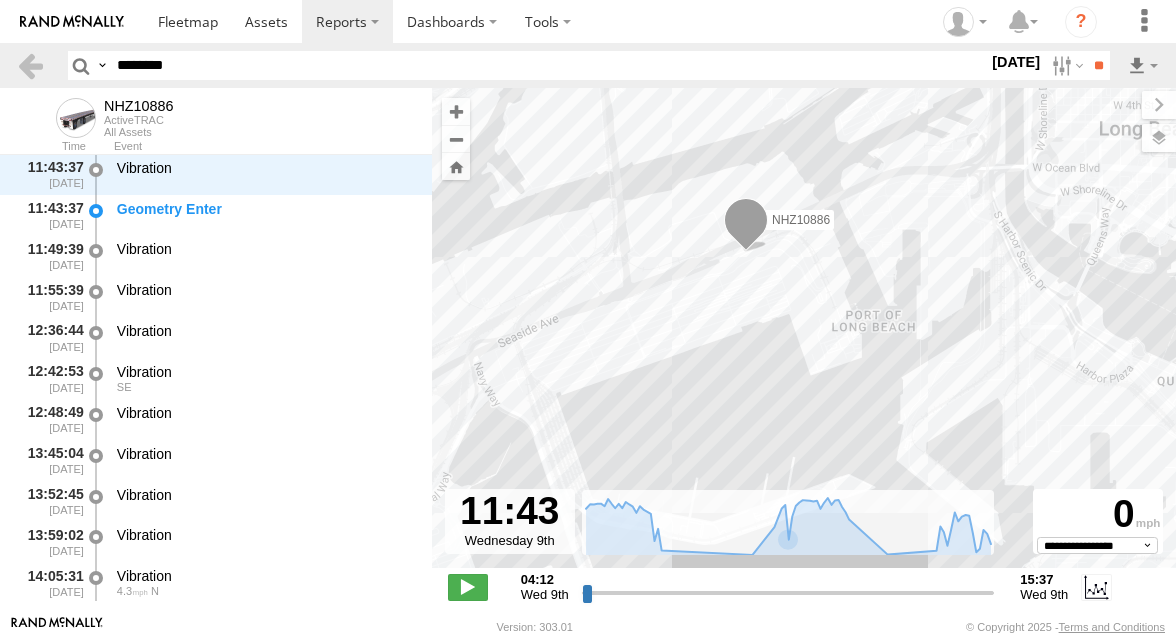 click on "To navigate, press the arrow keys. NHZ10886" at bounding box center (804, 338) 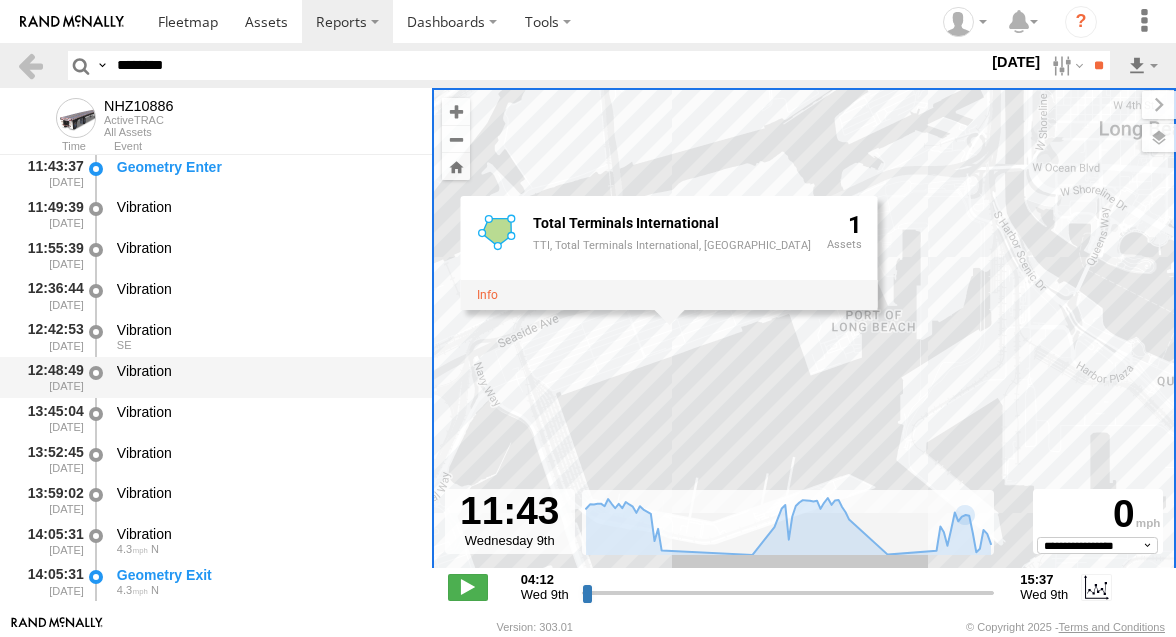 scroll, scrollTop: 2275, scrollLeft: 0, axis: vertical 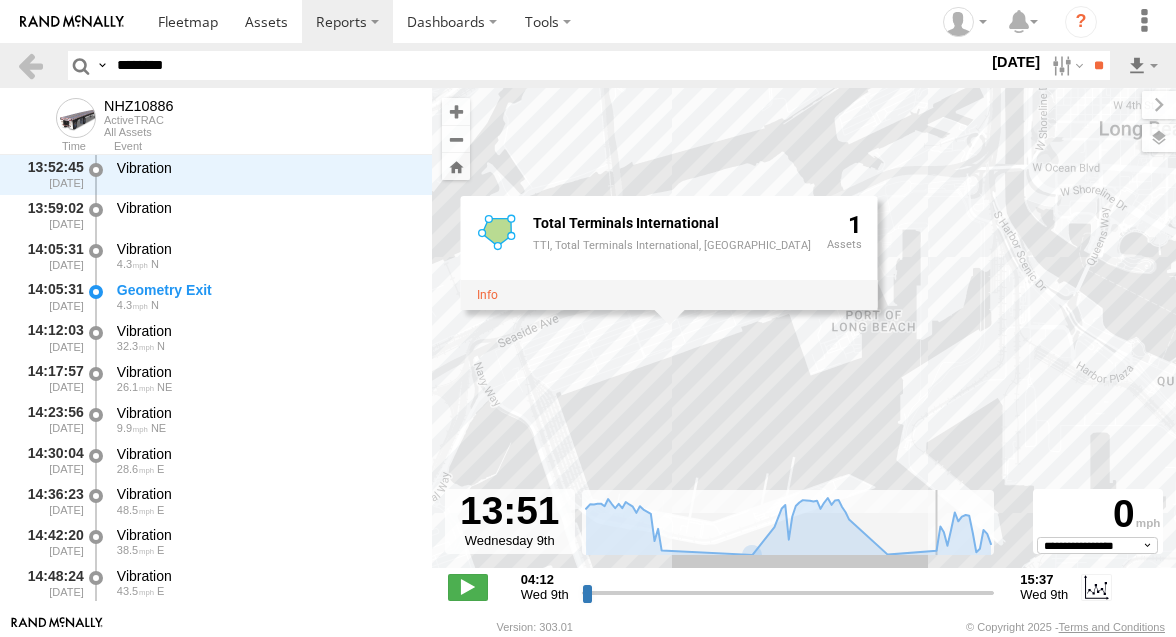 drag, startPoint x: 852, startPoint y: 595, endPoint x: 926, endPoint y: 583, distance: 74.96666 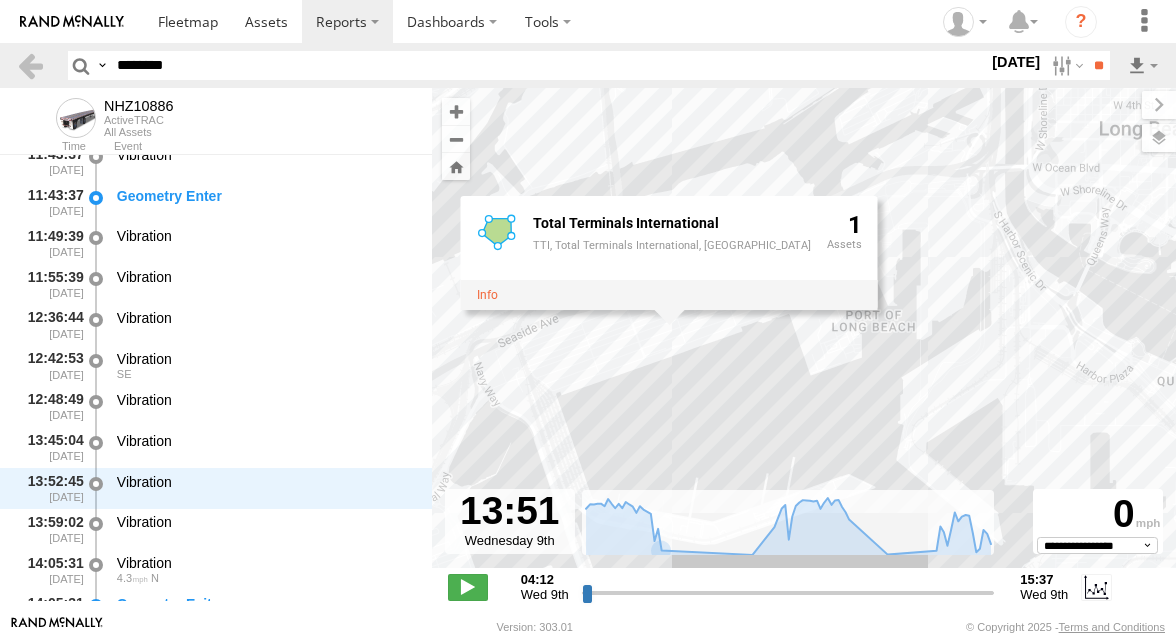 scroll, scrollTop: 2178, scrollLeft: 0, axis: vertical 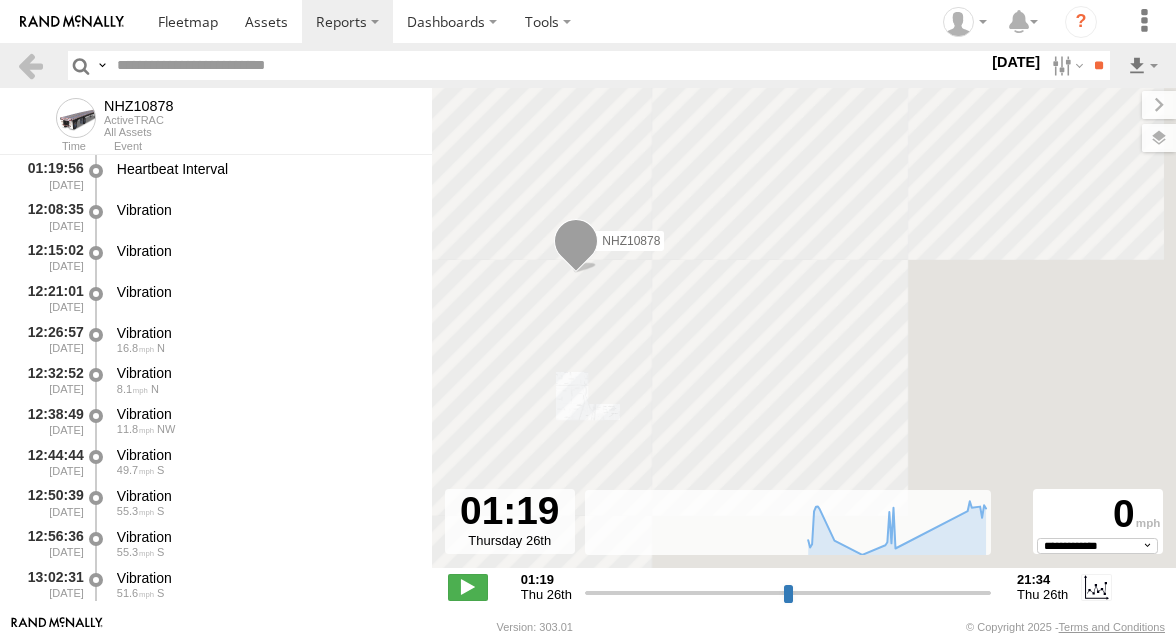 select on "**********" 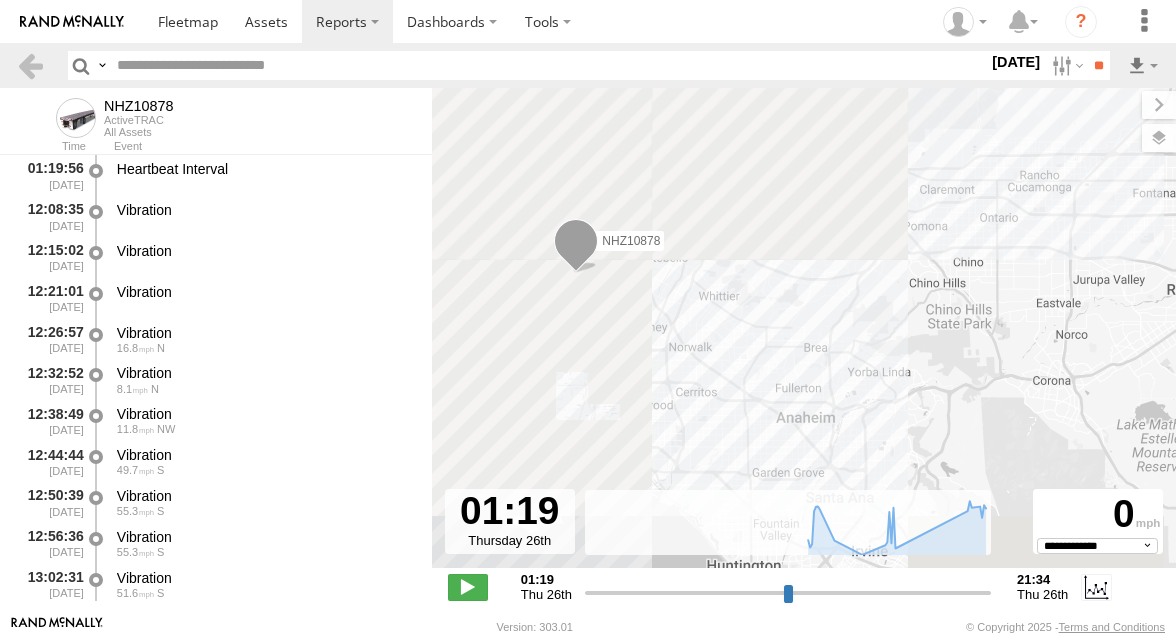 click at bounding box center (548, 65) 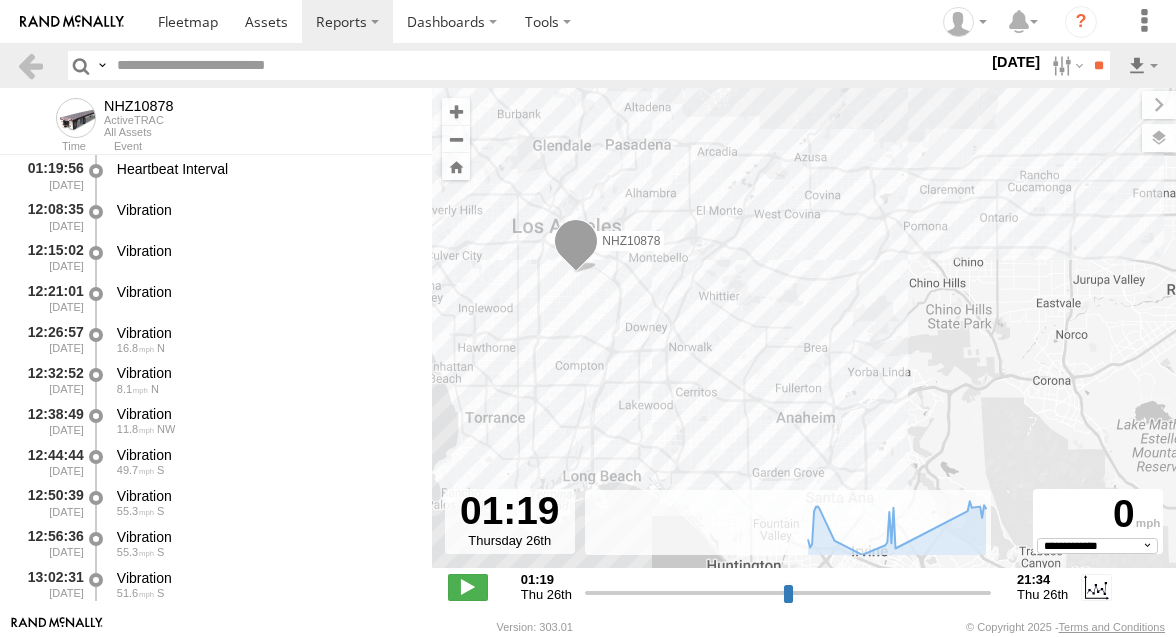 paste on "********" 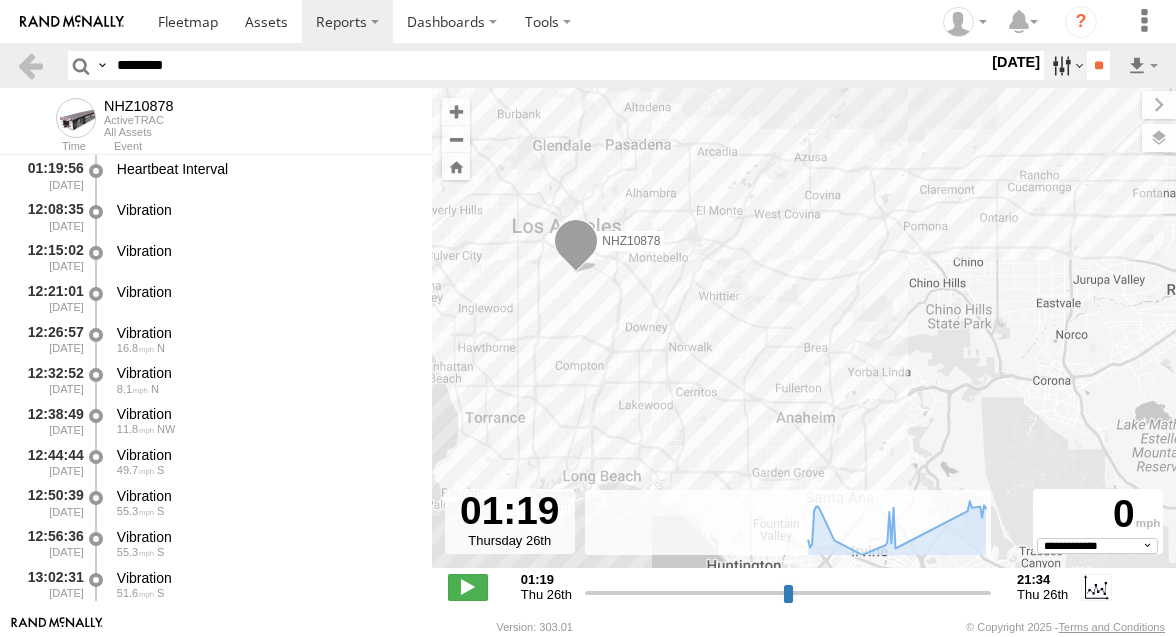 type on "********" 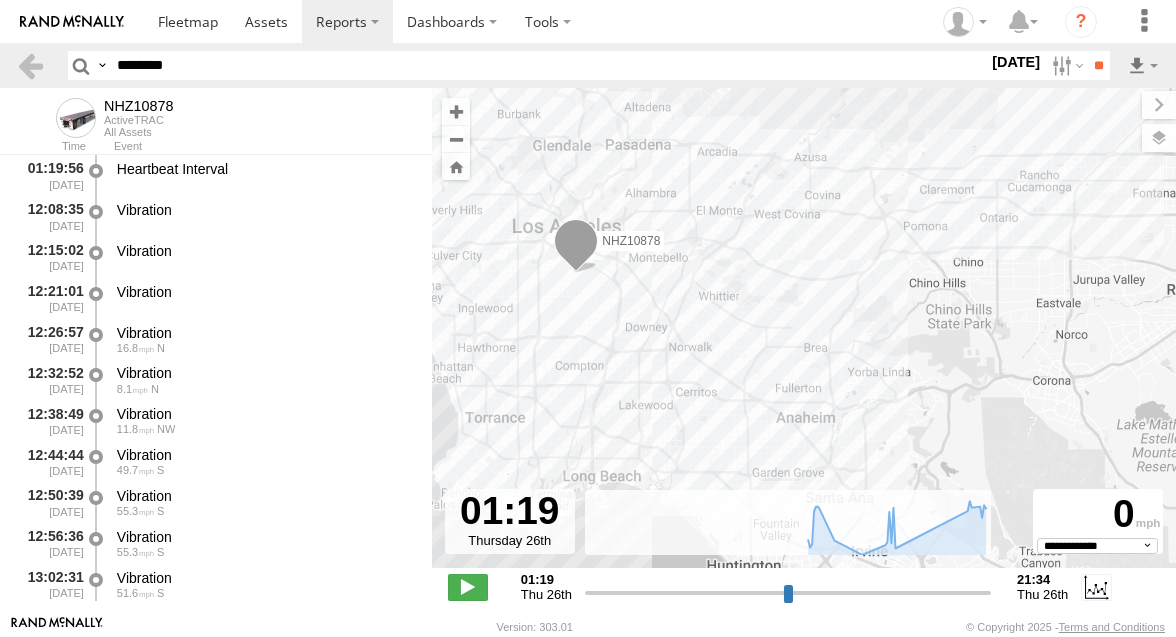 click at bounding box center [0, 0] 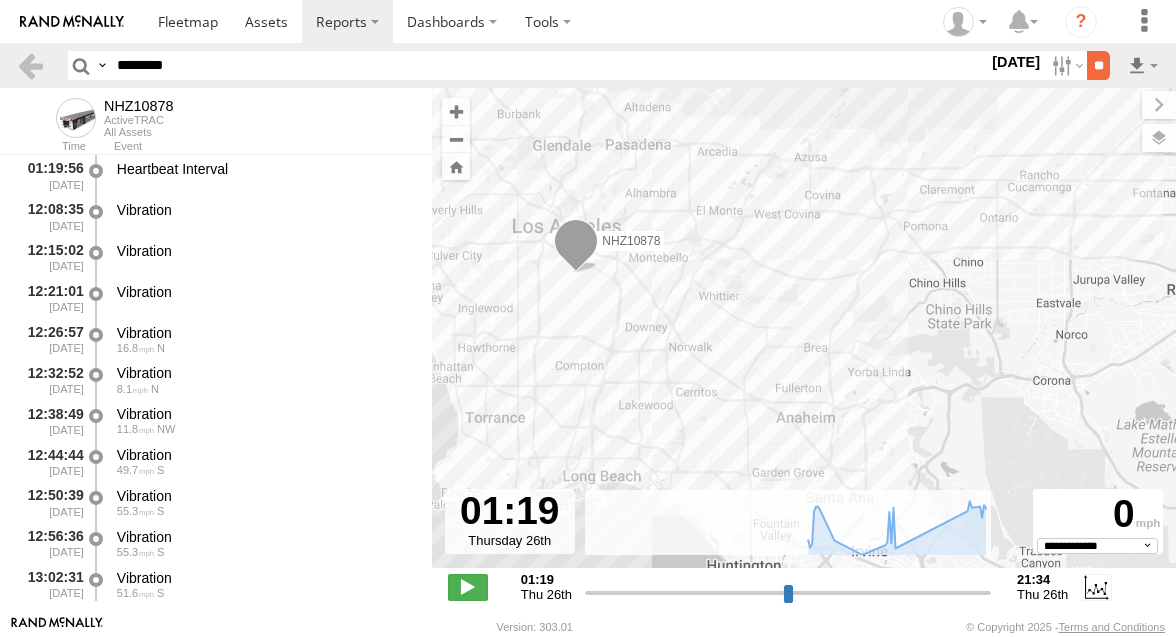 click on "**" at bounding box center [1098, 65] 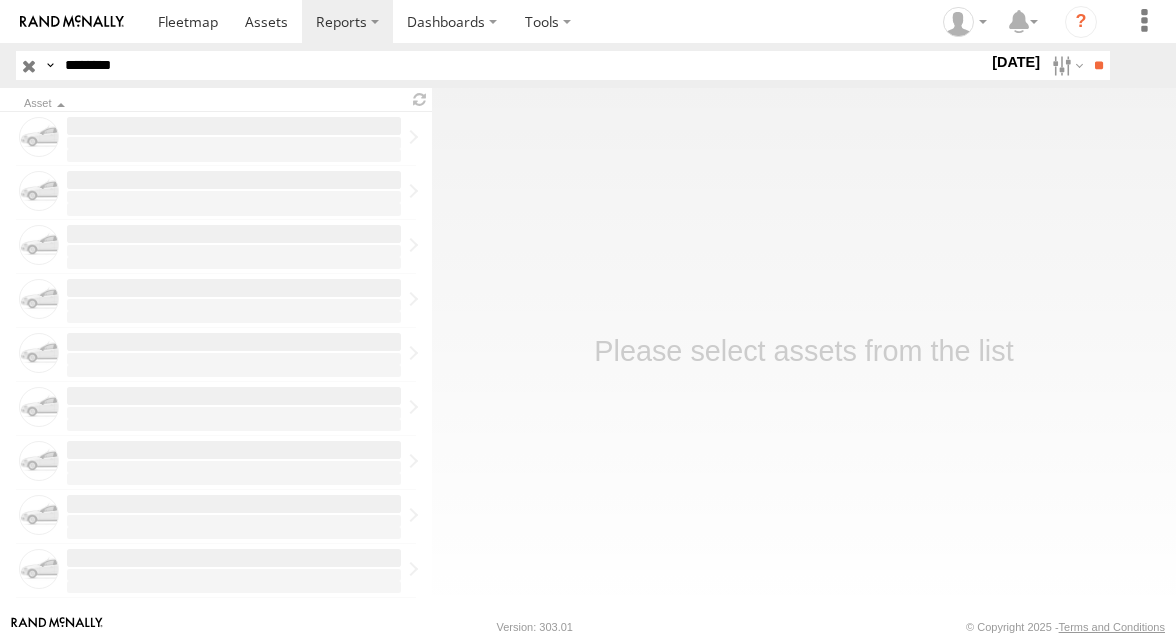 scroll, scrollTop: 0, scrollLeft: 0, axis: both 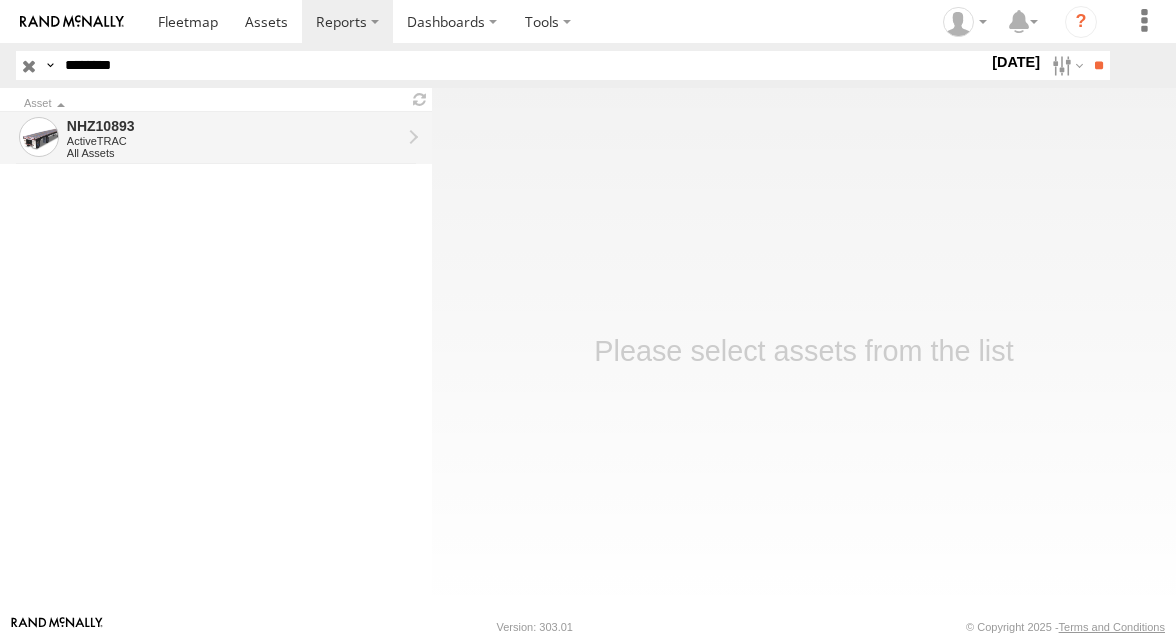 click on "ActiveTRAC" at bounding box center [234, 141] 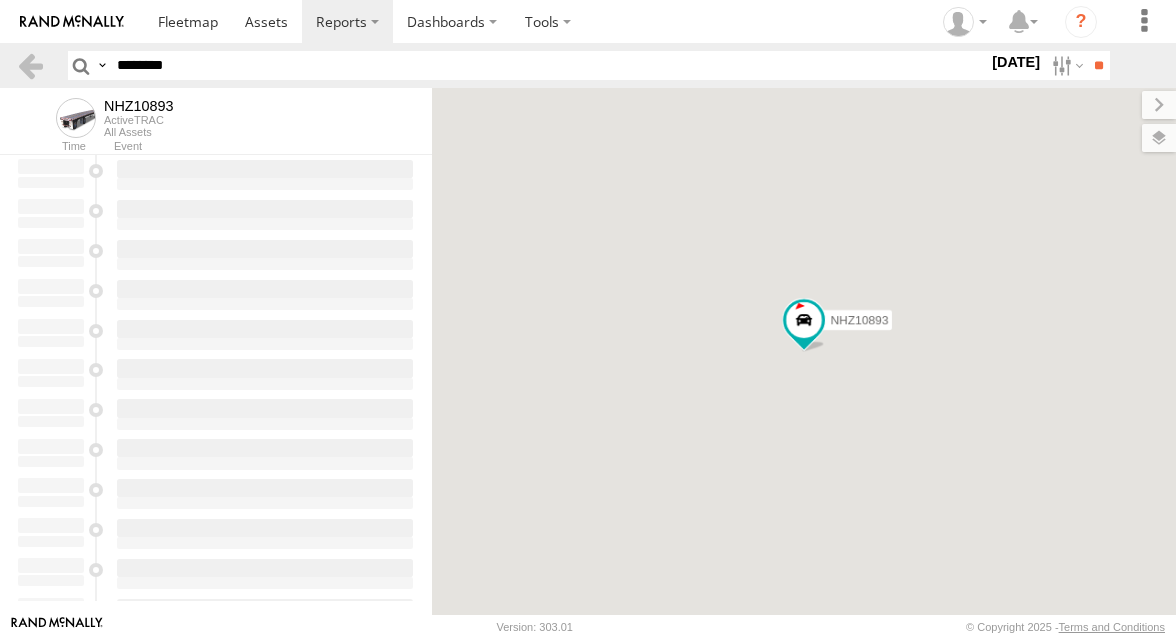 scroll, scrollTop: 0, scrollLeft: 0, axis: both 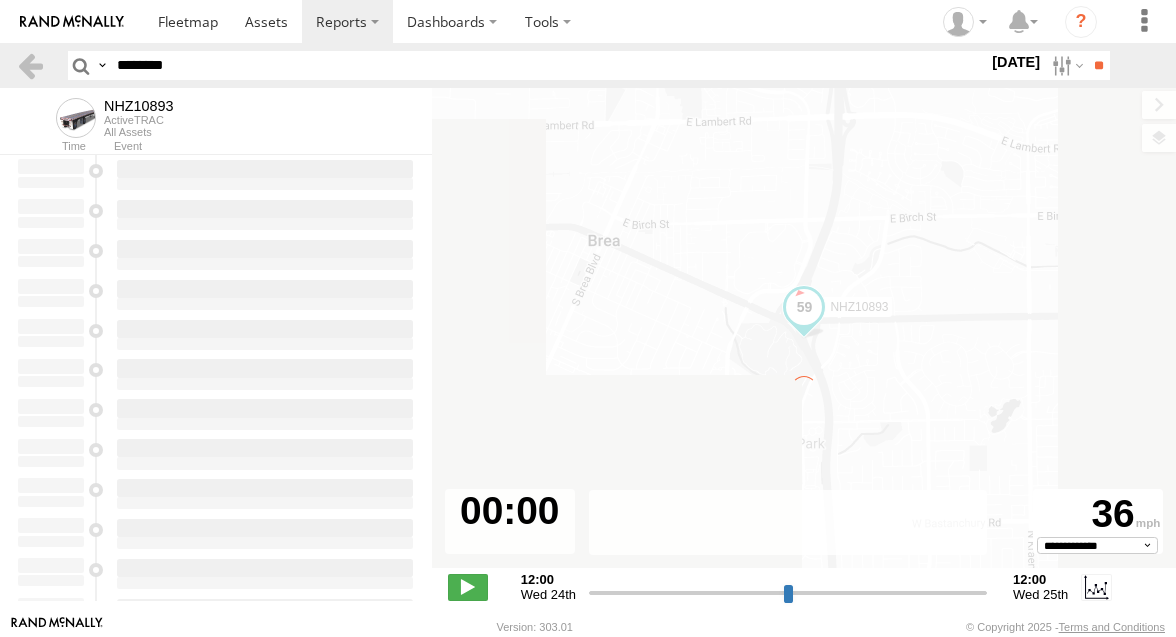 type on "**********" 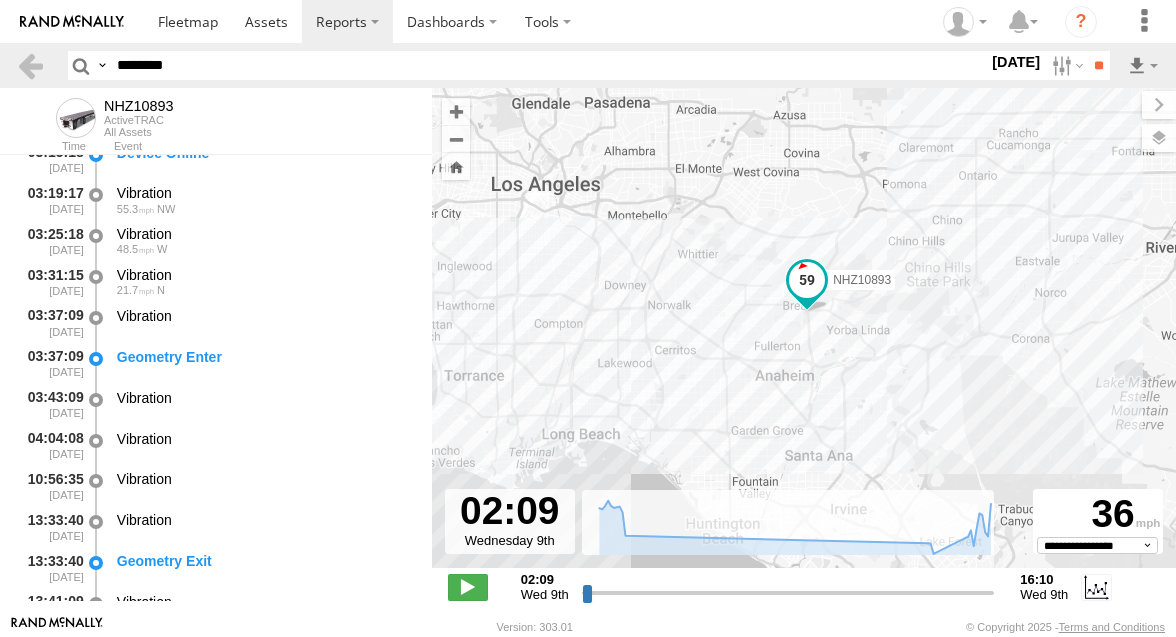 scroll, scrollTop: 804, scrollLeft: 0, axis: vertical 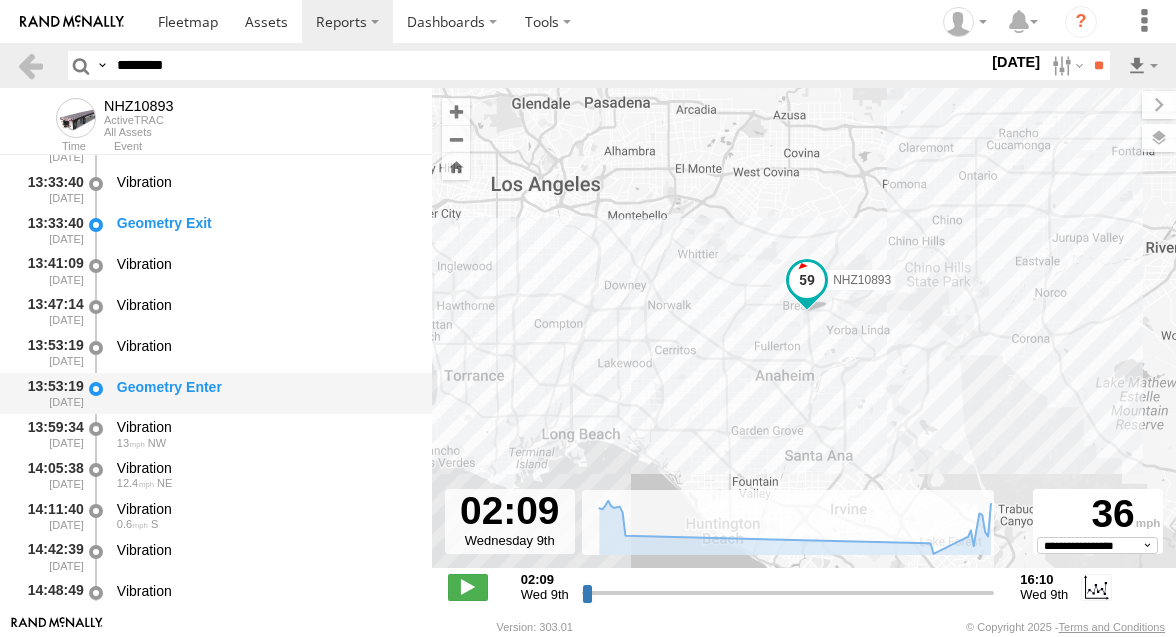 click on "Geometry Enter" at bounding box center (265, 393) 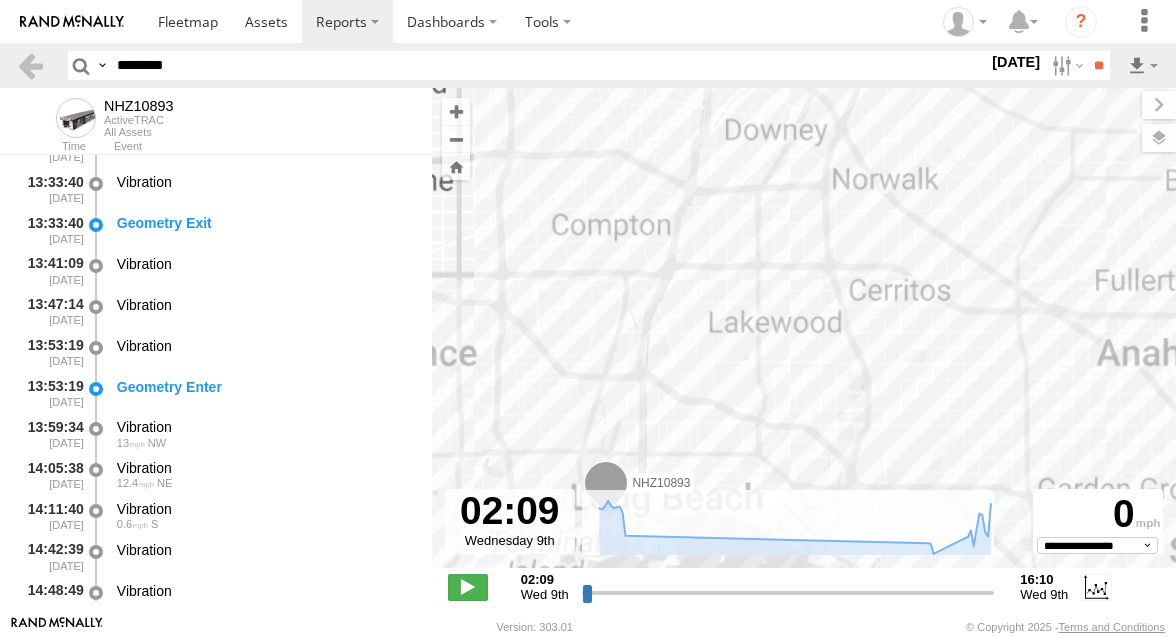 drag, startPoint x: 524, startPoint y: 390, endPoint x: 524, endPoint y: 332, distance: 58 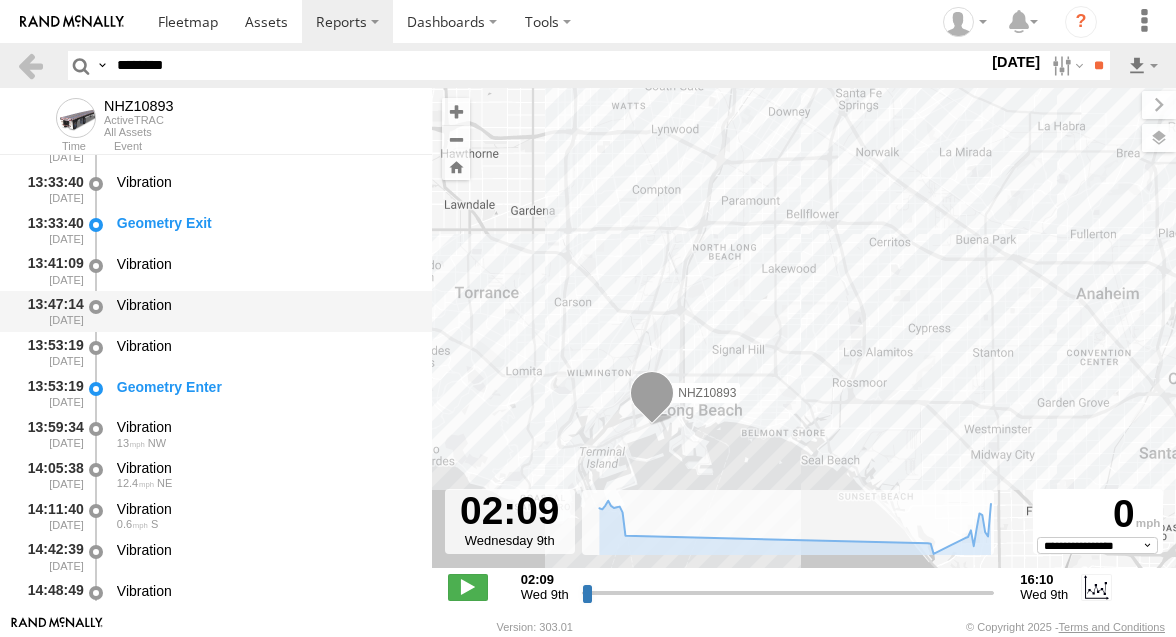 click on "Vibration" at bounding box center [265, 305] 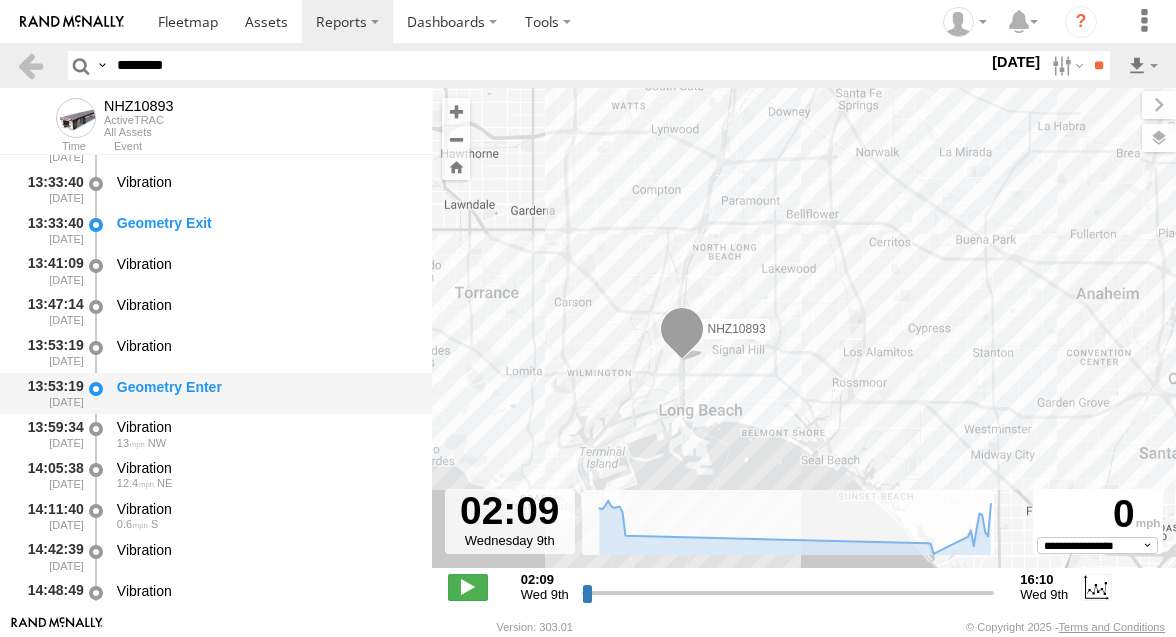 click on "Geometry Enter" at bounding box center (265, 387) 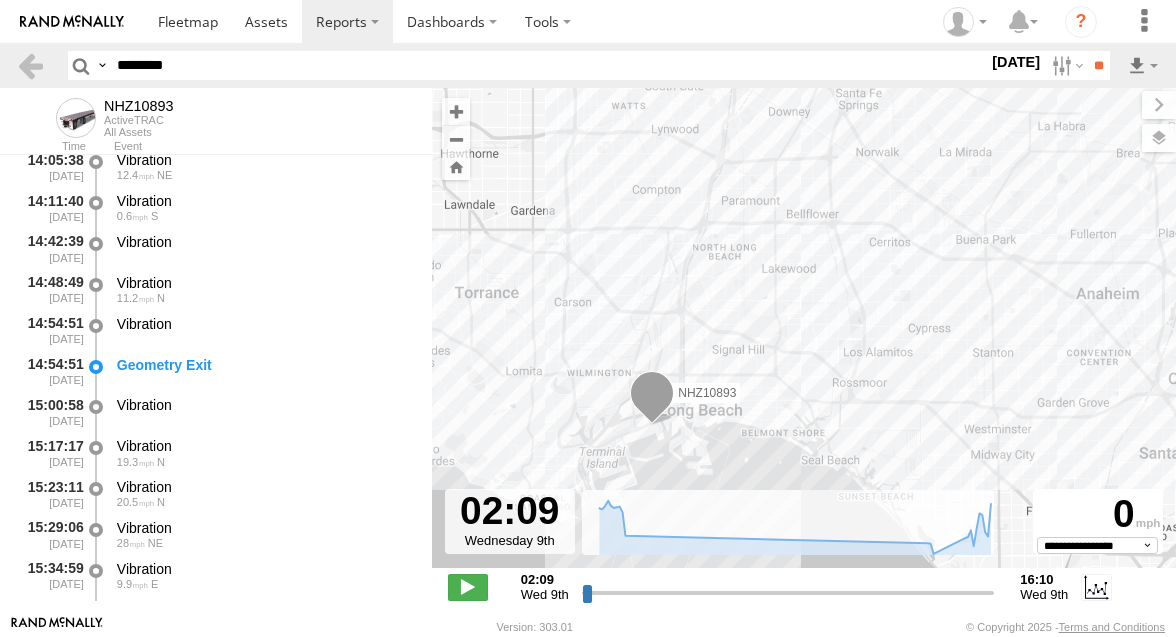 scroll, scrollTop: 1117, scrollLeft: 0, axis: vertical 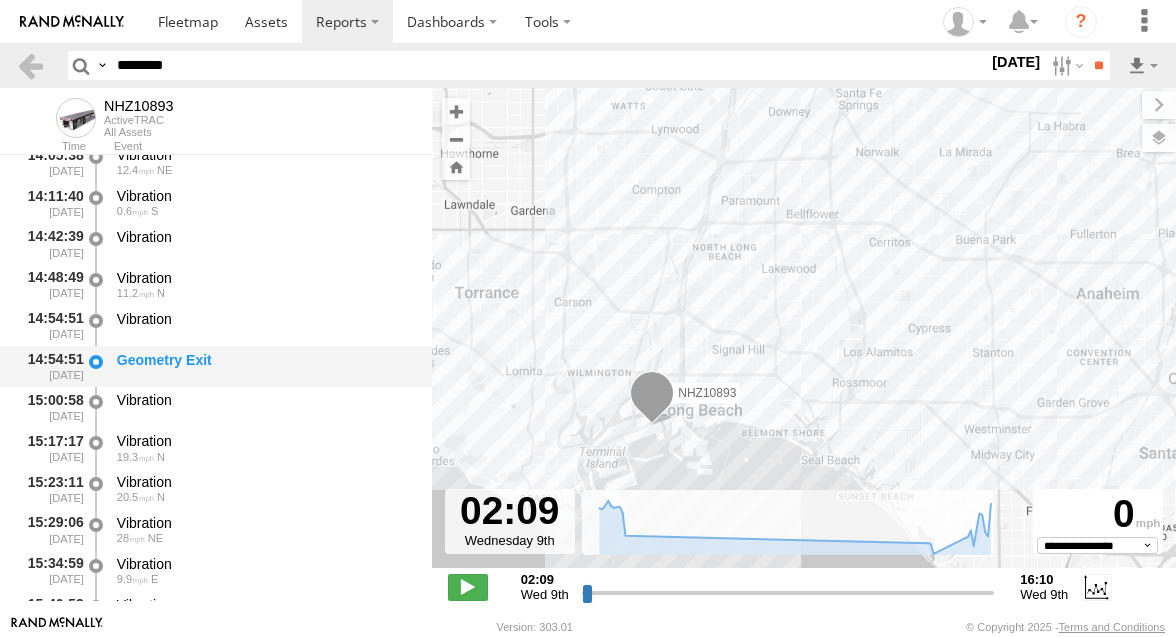 click on "Geometry Exit" at bounding box center [265, 360] 